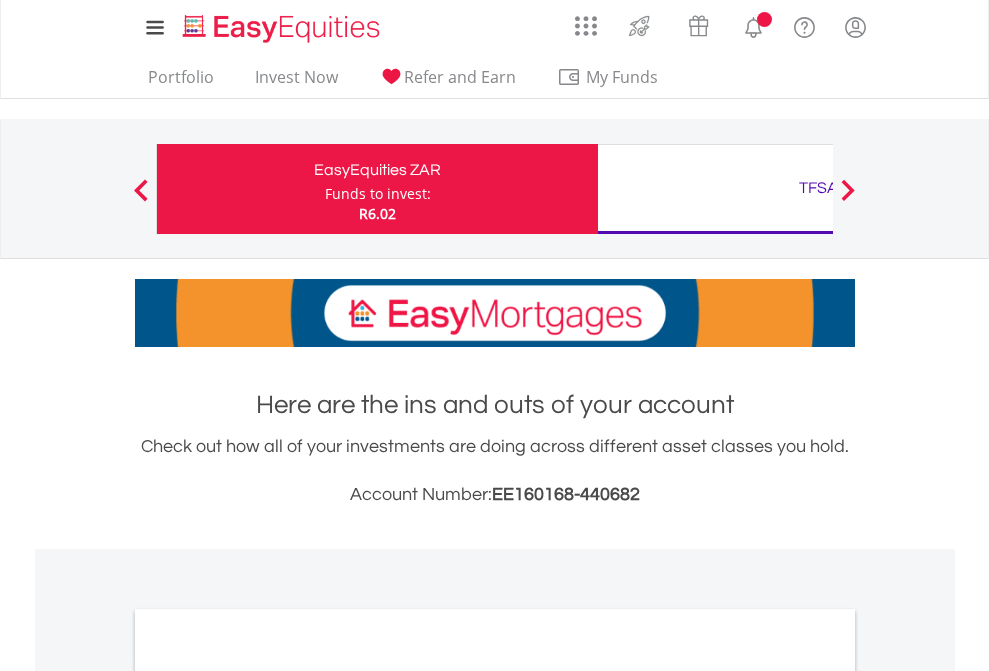 scroll, scrollTop: 0, scrollLeft: 0, axis: both 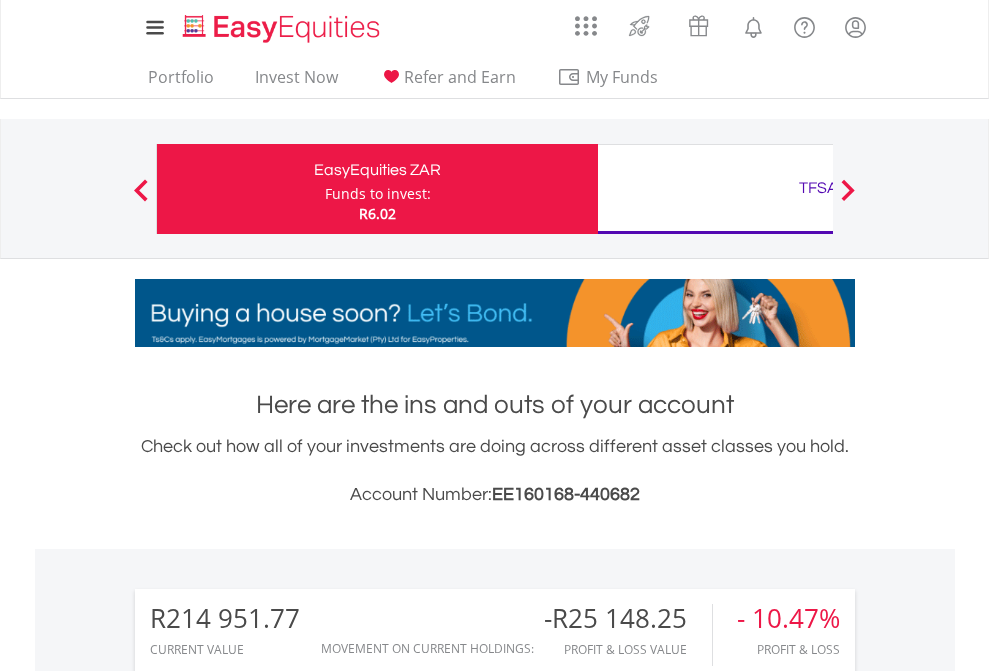 click on "Funds to invest:" at bounding box center [378, 194] 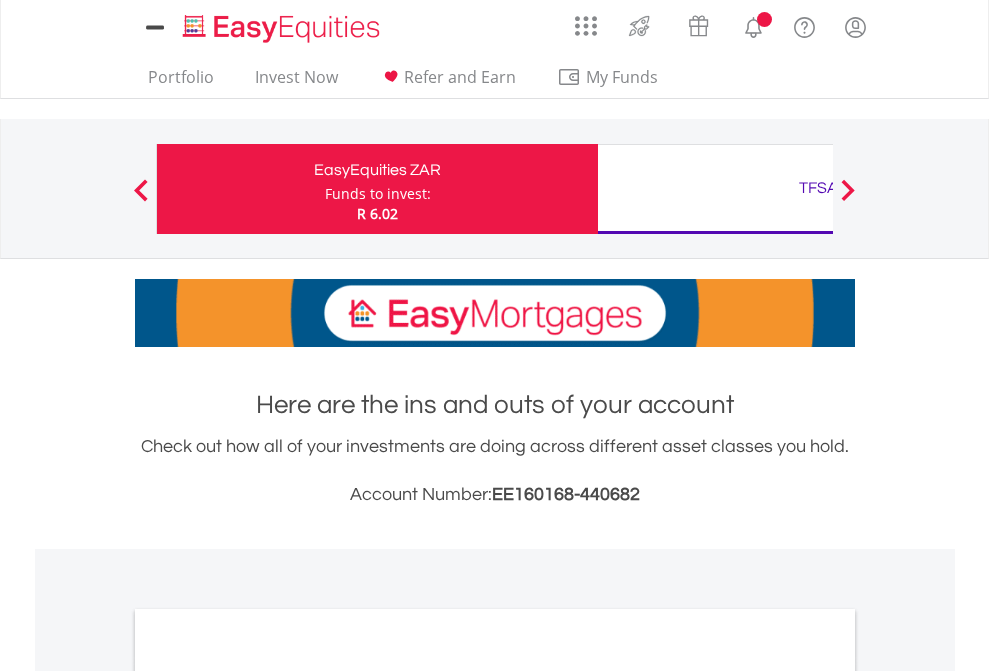 scroll, scrollTop: 0, scrollLeft: 0, axis: both 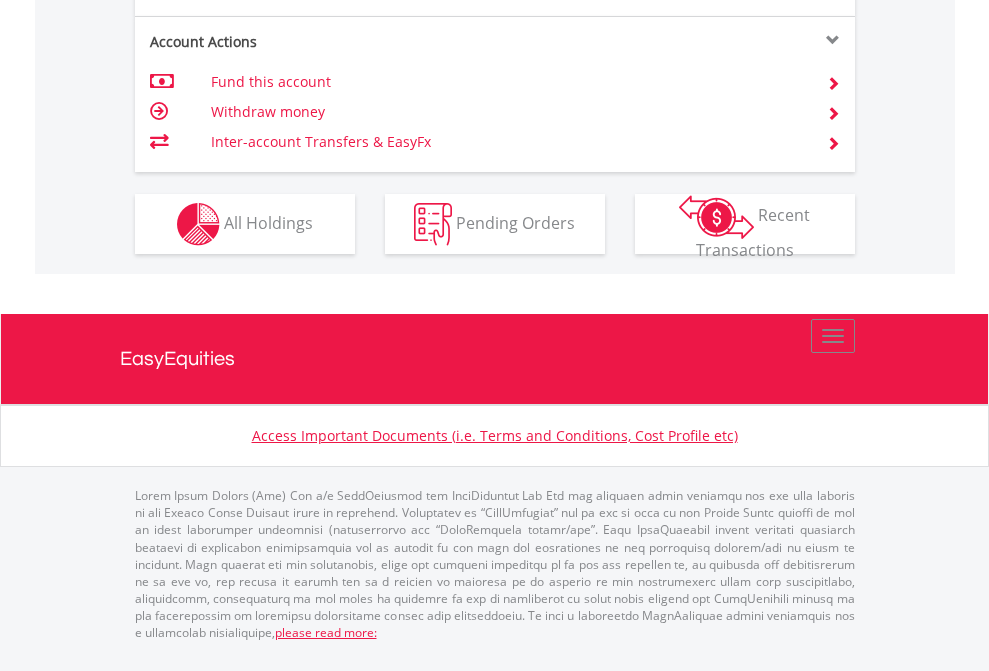 click on "Investment types" at bounding box center [706, -337] 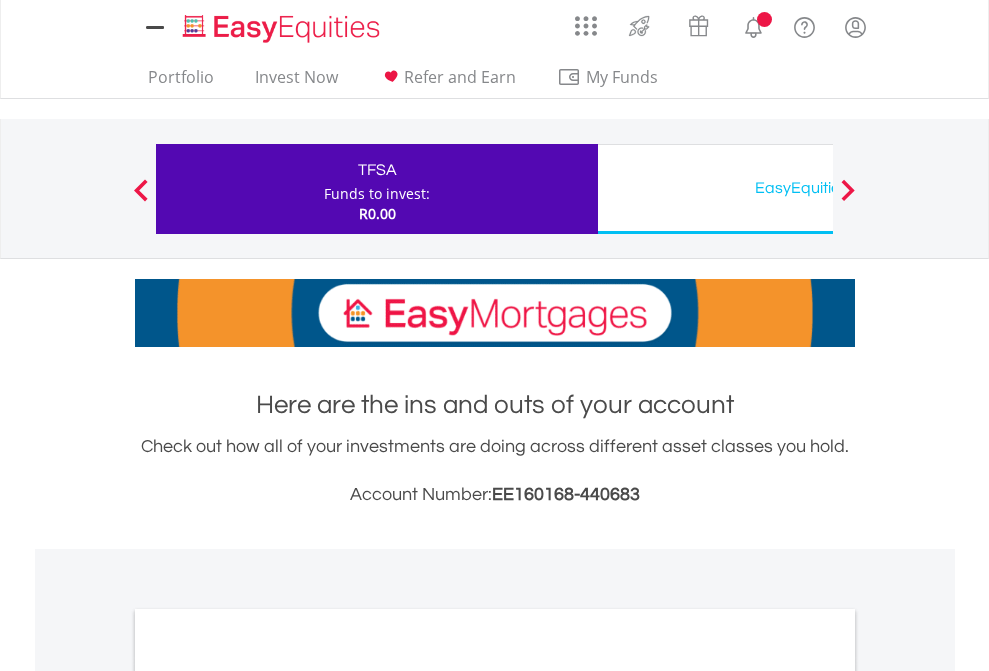 scroll, scrollTop: 0, scrollLeft: 0, axis: both 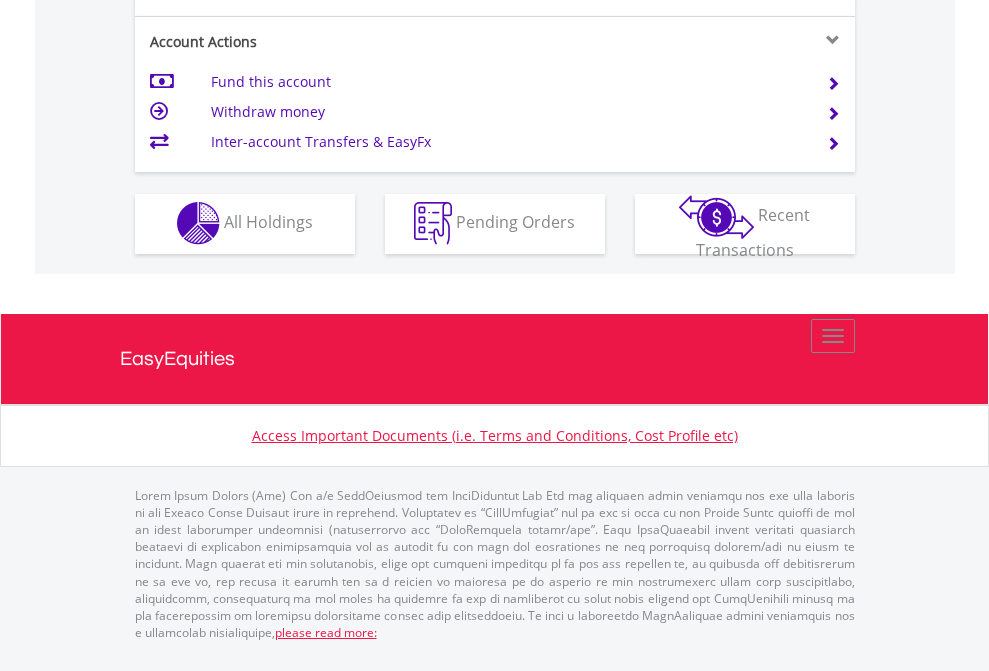 click on "Investment types" at bounding box center (706, -353) 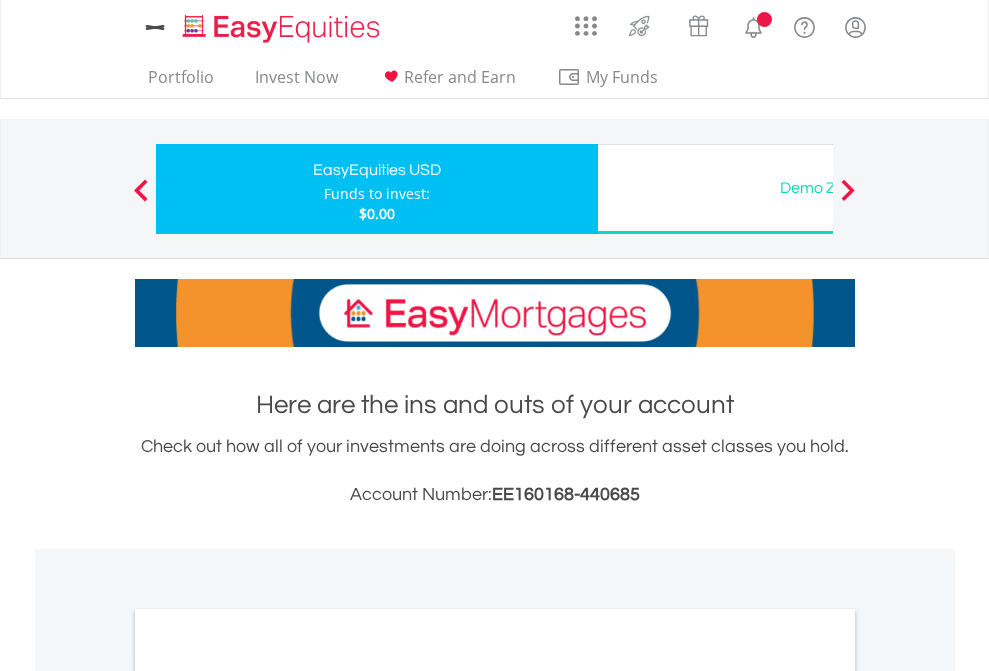 scroll, scrollTop: 0, scrollLeft: 0, axis: both 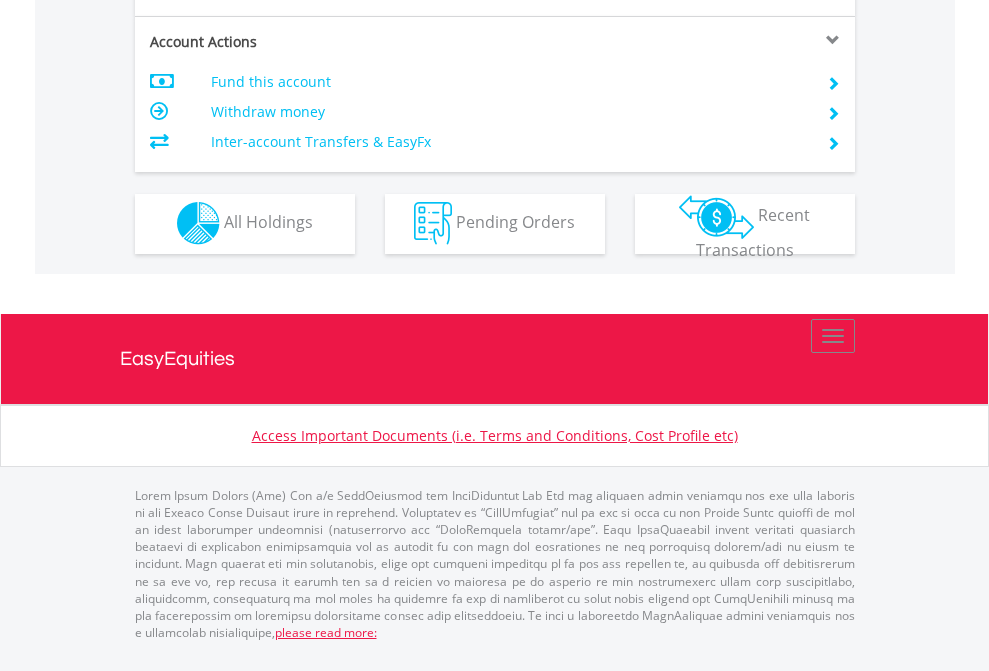 click on "Investment types" at bounding box center (706, -353) 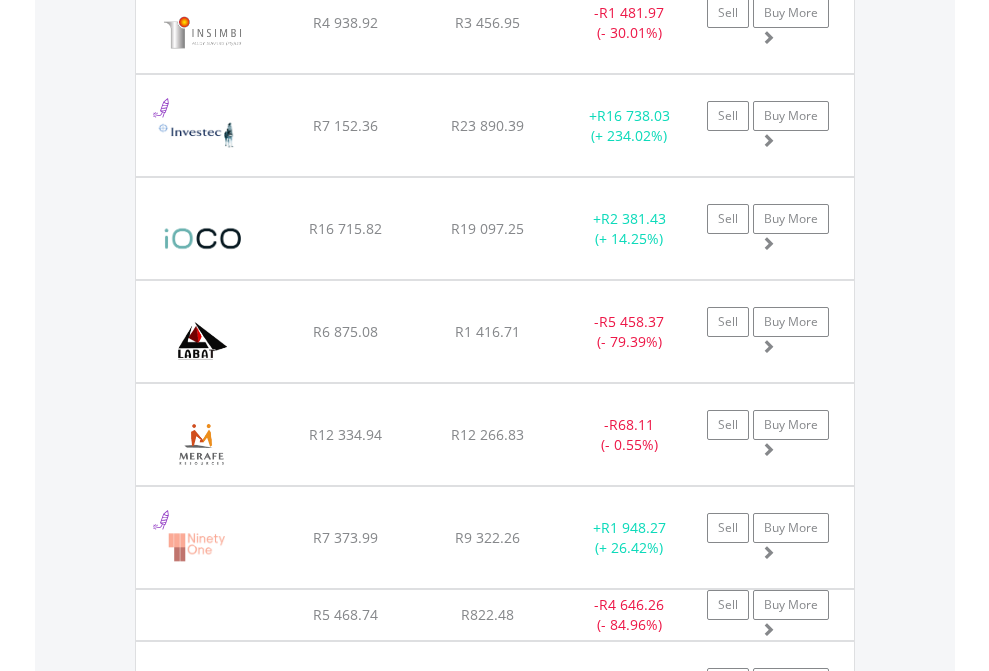 scroll, scrollTop: 2265, scrollLeft: 0, axis: vertical 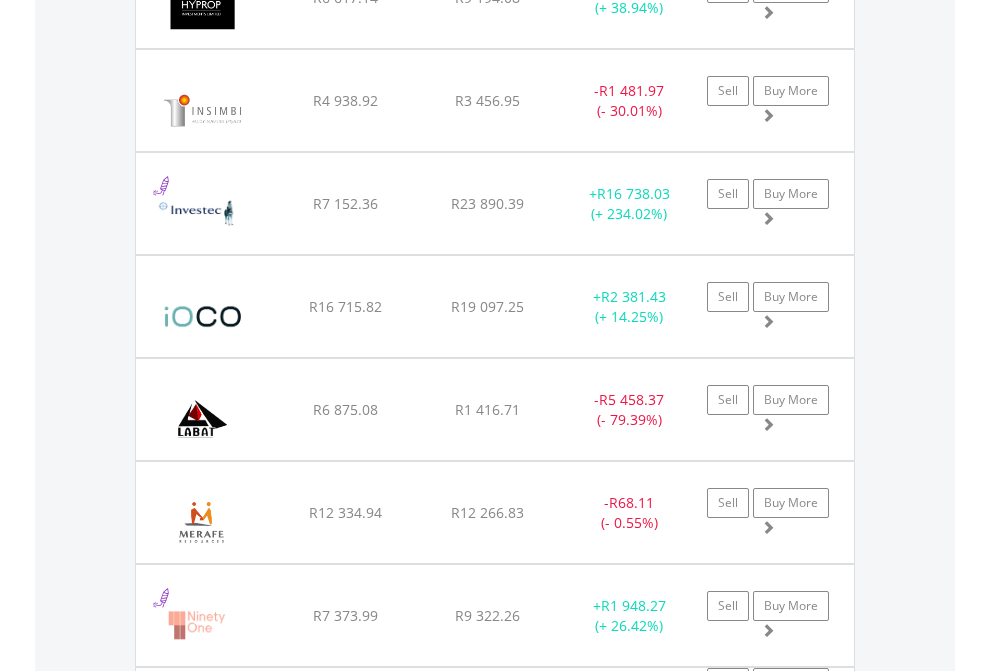 click on "TFSA" at bounding box center (818, -2077) 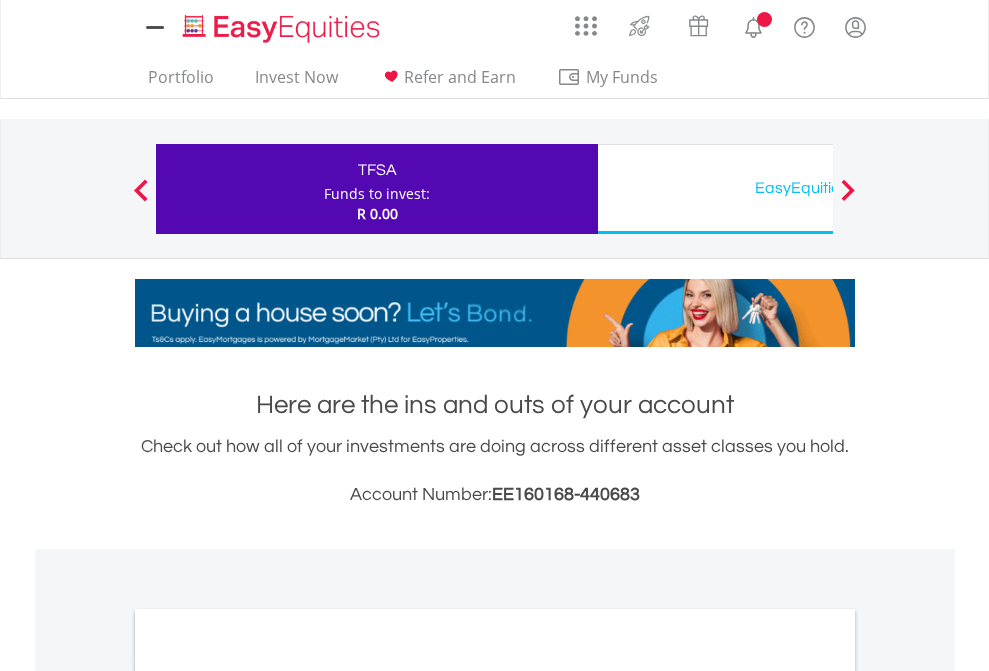 click on "All Holdings" at bounding box center [268, 1096] 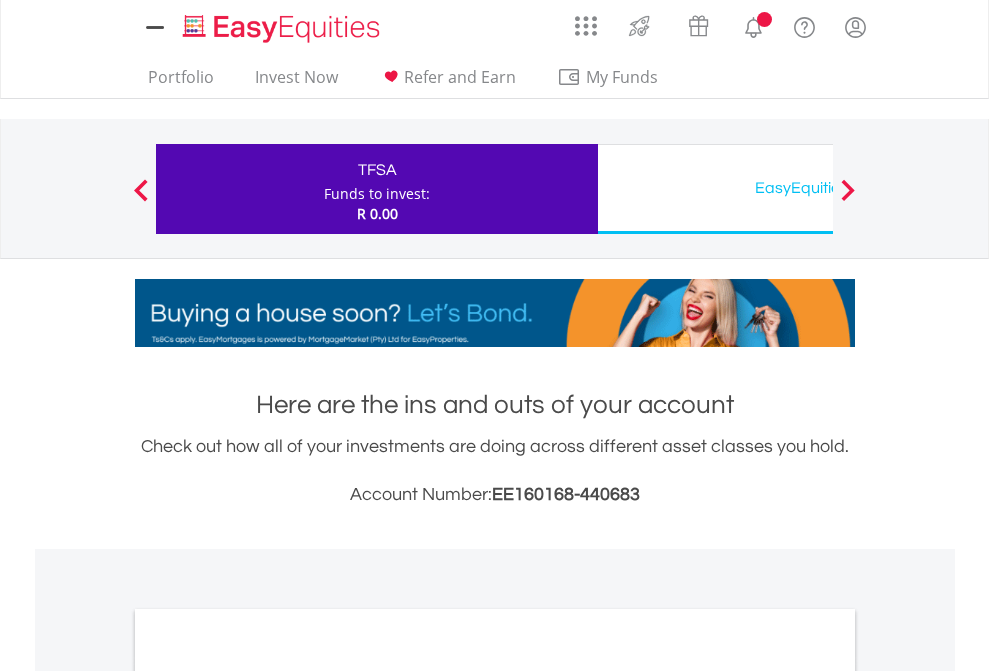 scroll, scrollTop: 1202, scrollLeft: 0, axis: vertical 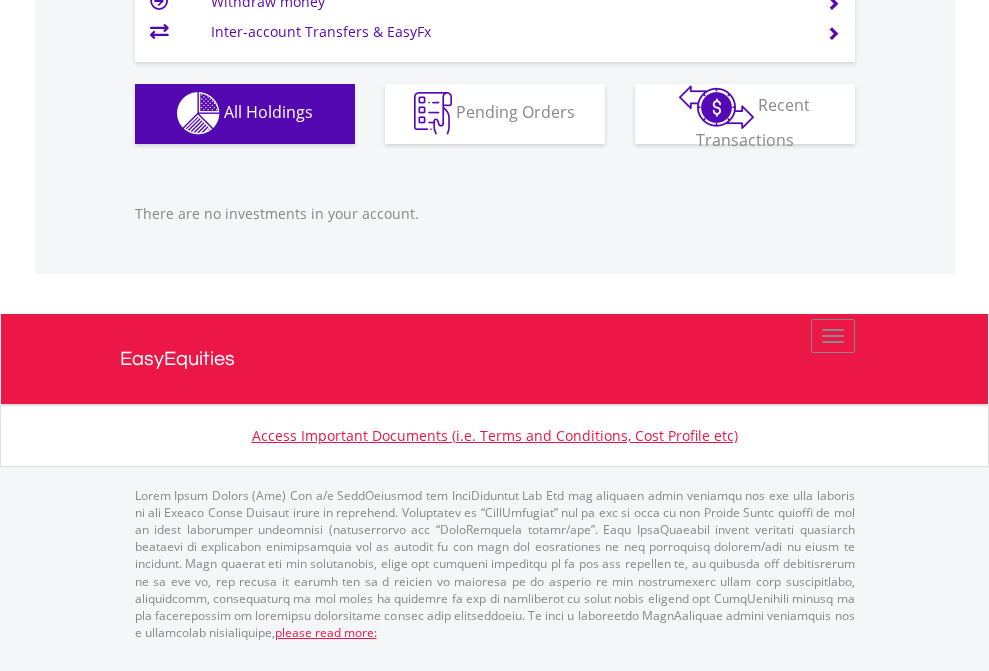click on "EasyEquities USD" at bounding box center [818, -1142] 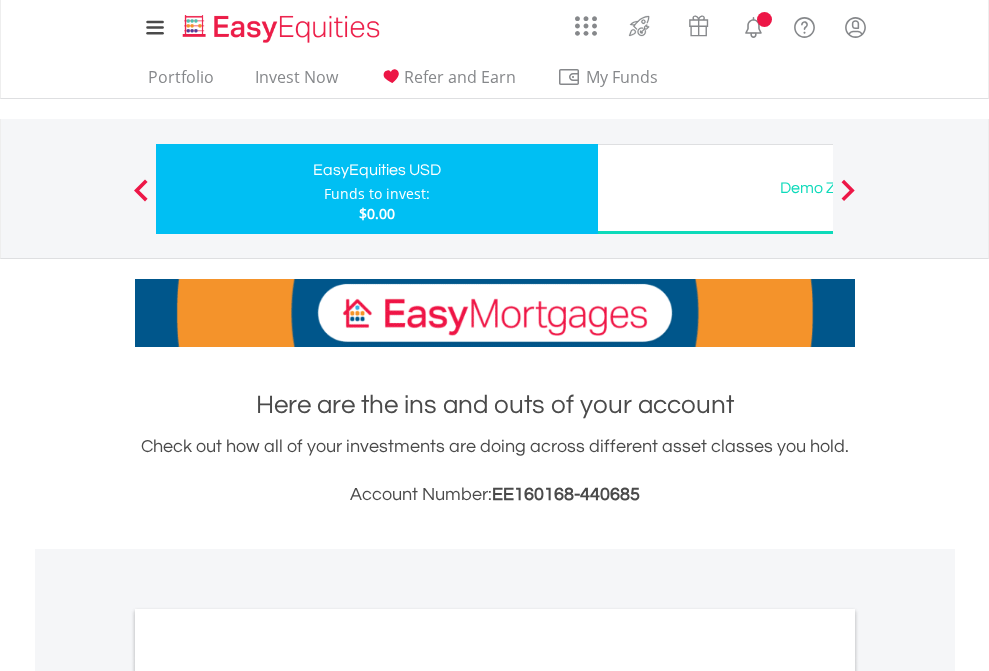 scroll, scrollTop: 0, scrollLeft: 0, axis: both 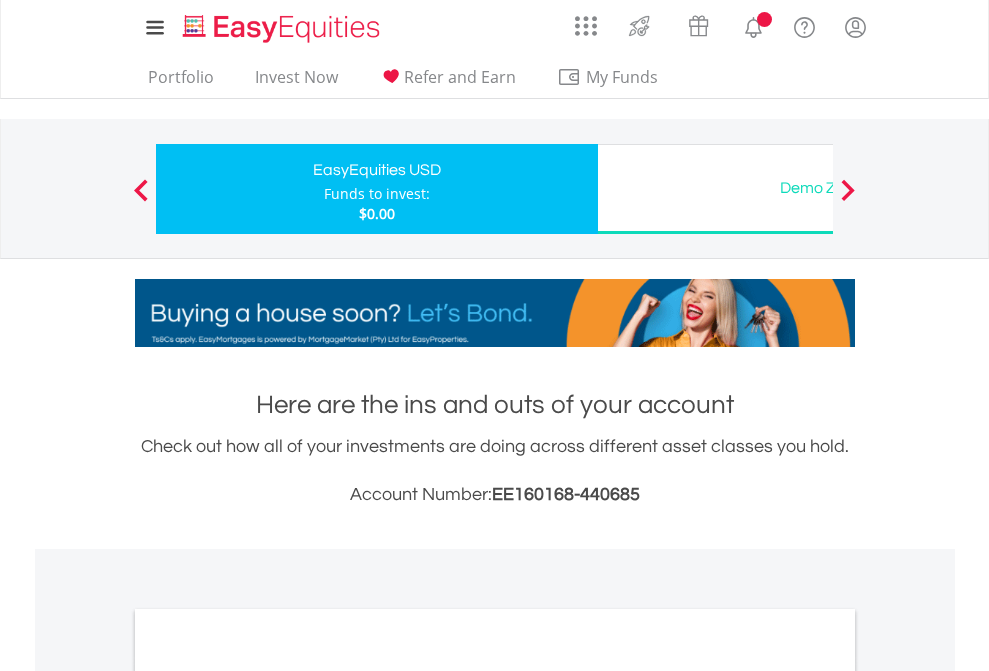 click on "All Holdings" at bounding box center [268, 1096] 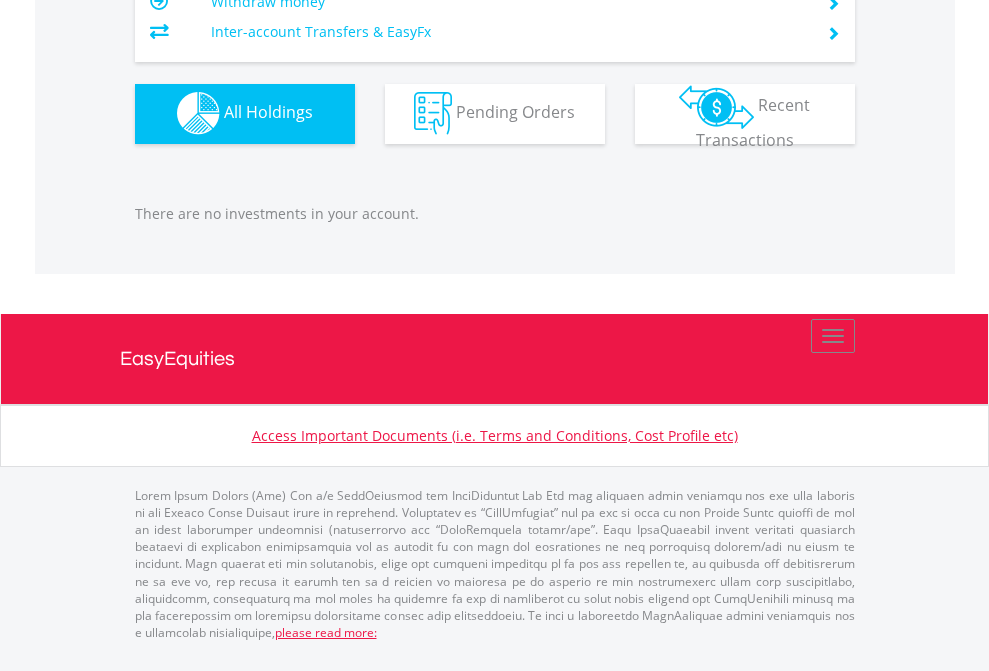 scroll, scrollTop: 1980, scrollLeft: 0, axis: vertical 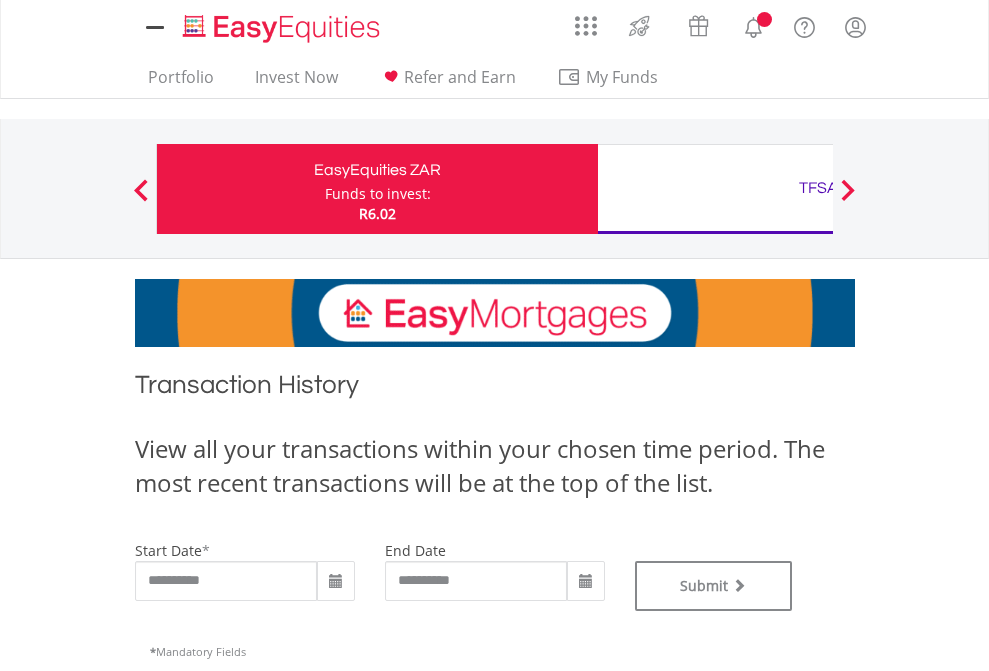 type on "**********" 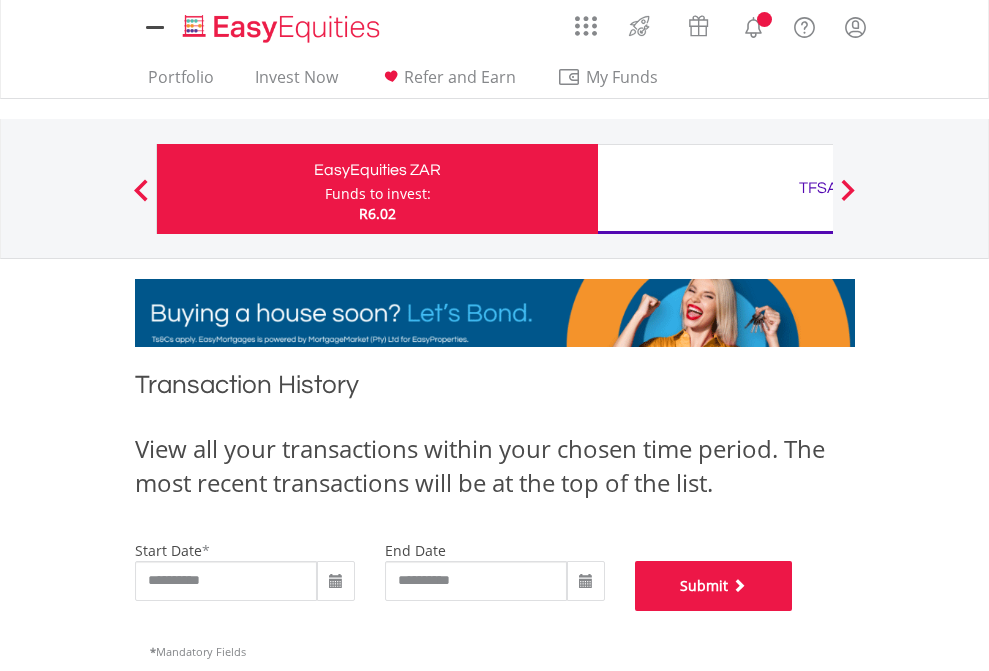 click on "Submit" at bounding box center [714, 586] 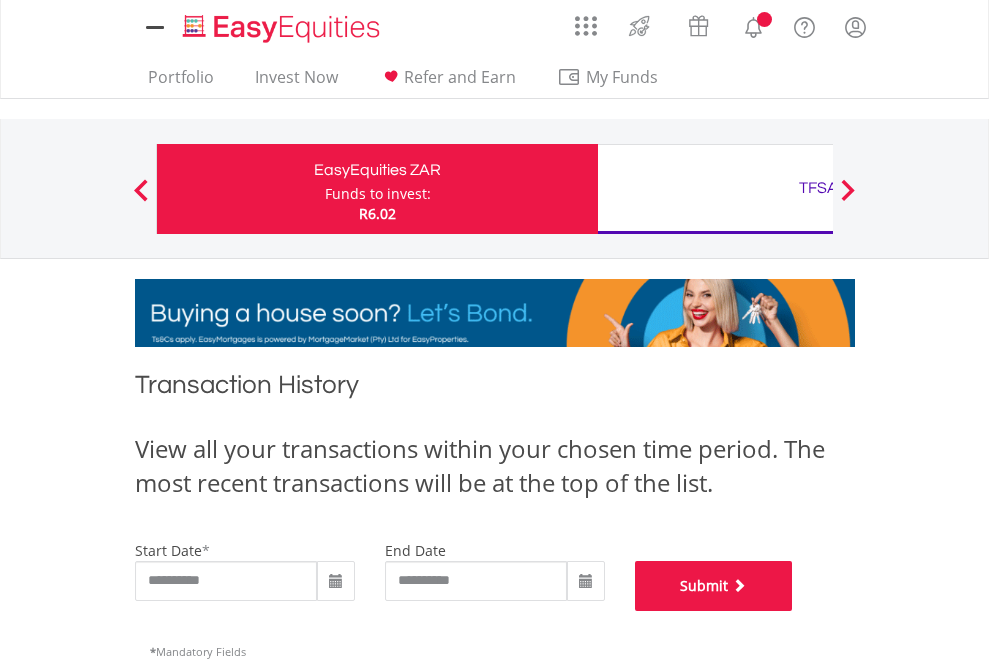 scroll, scrollTop: 811, scrollLeft: 0, axis: vertical 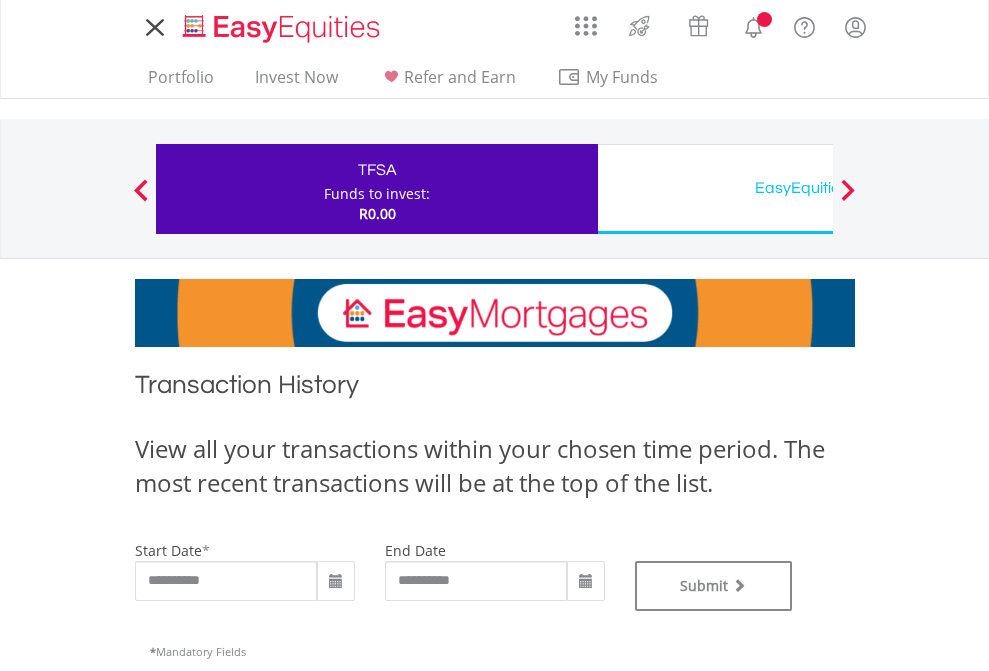 type on "**********" 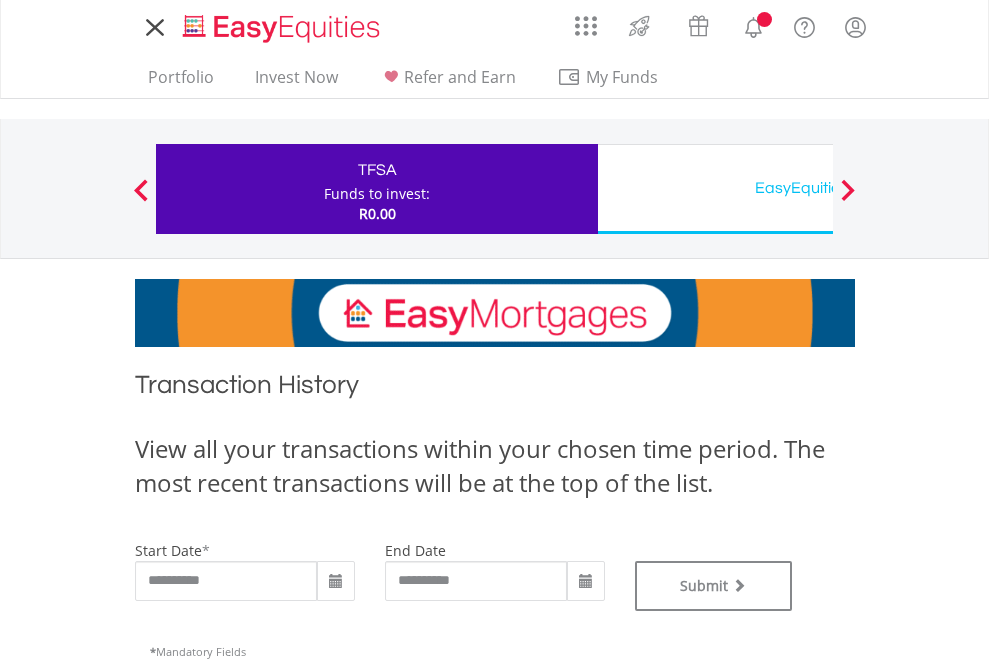 scroll, scrollTop: 0, scrollLeft: 0, axis: both 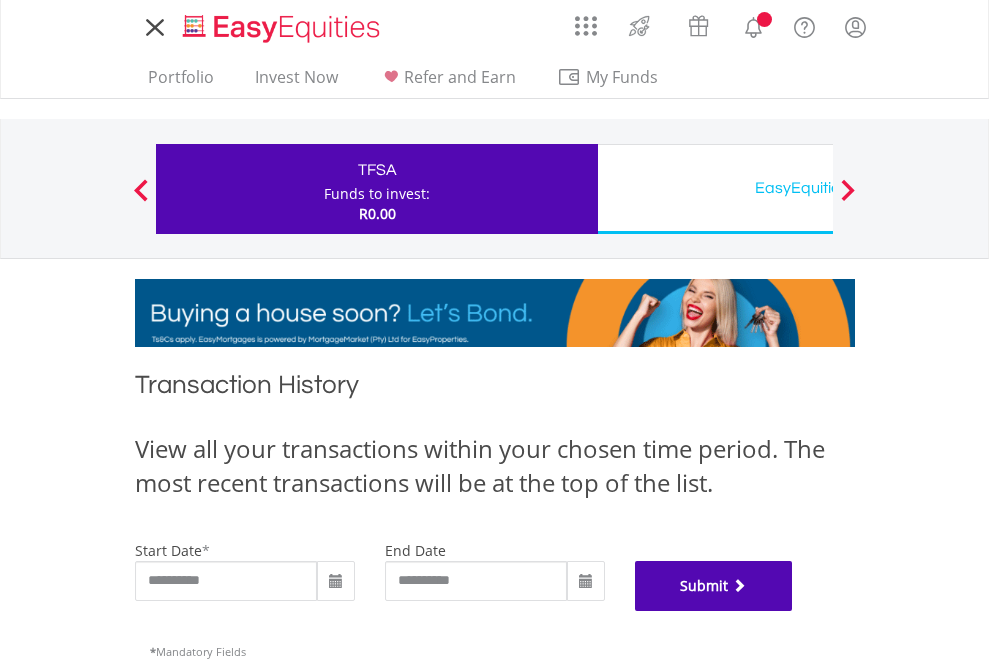 click on "Submit" at bounding box center (714, 586) 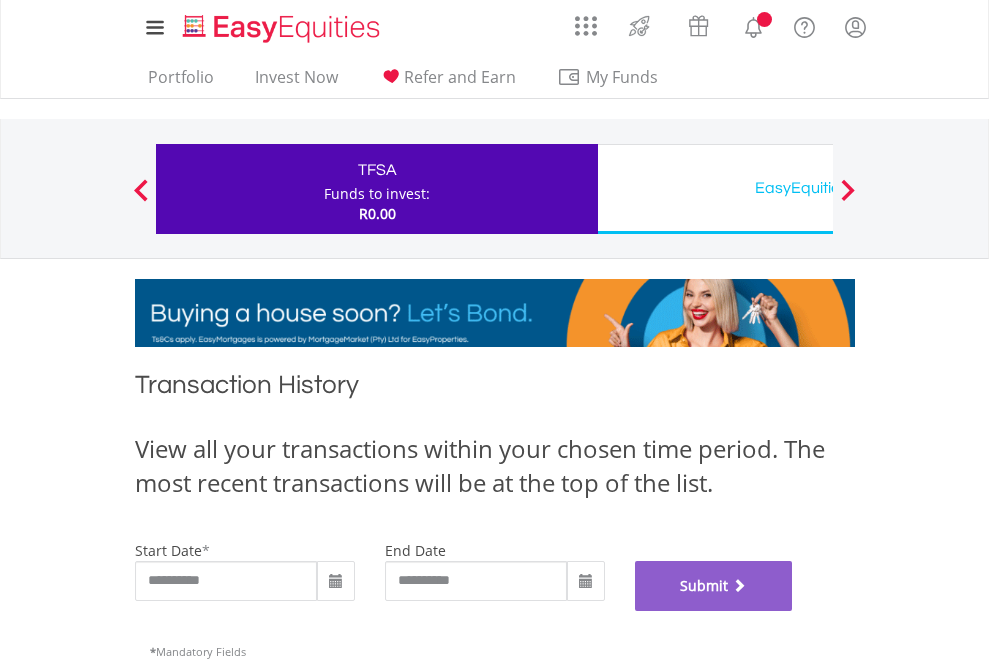 scroll, scrollTop: 811, scrollLeft: 0, axis: vertical 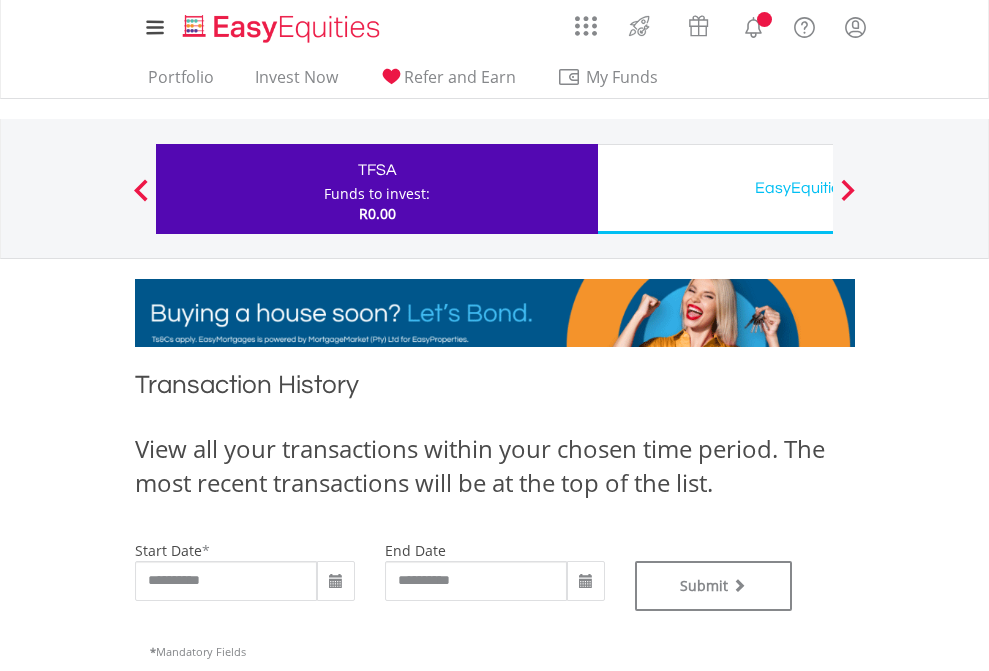 click on "EasyEquities USD" at bounding box center (818, 188) 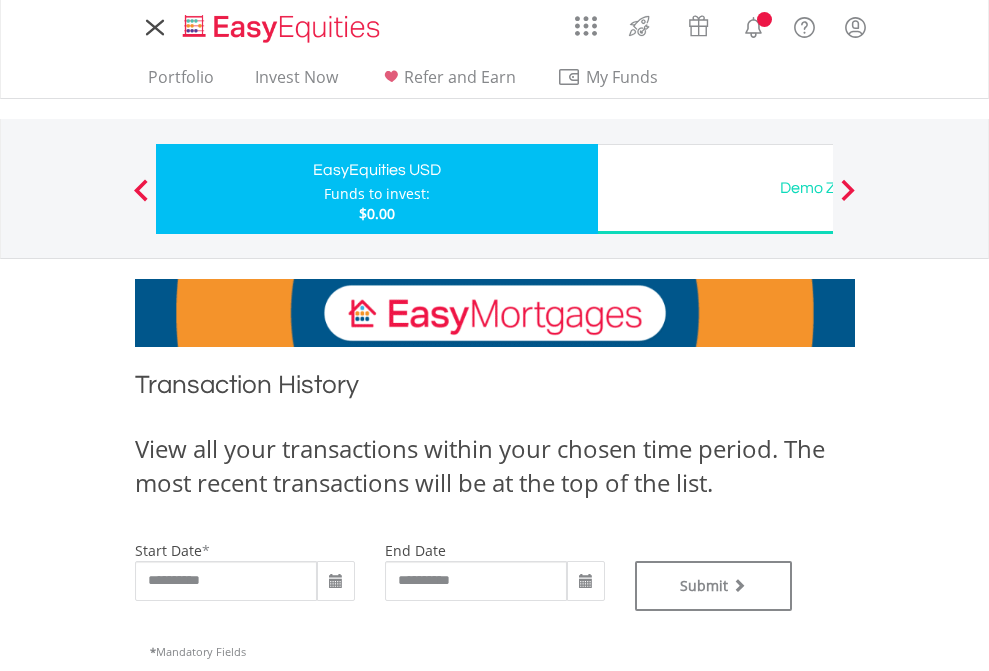 scroll, scrollTop: 0, scrollLeft: 0, axis: both 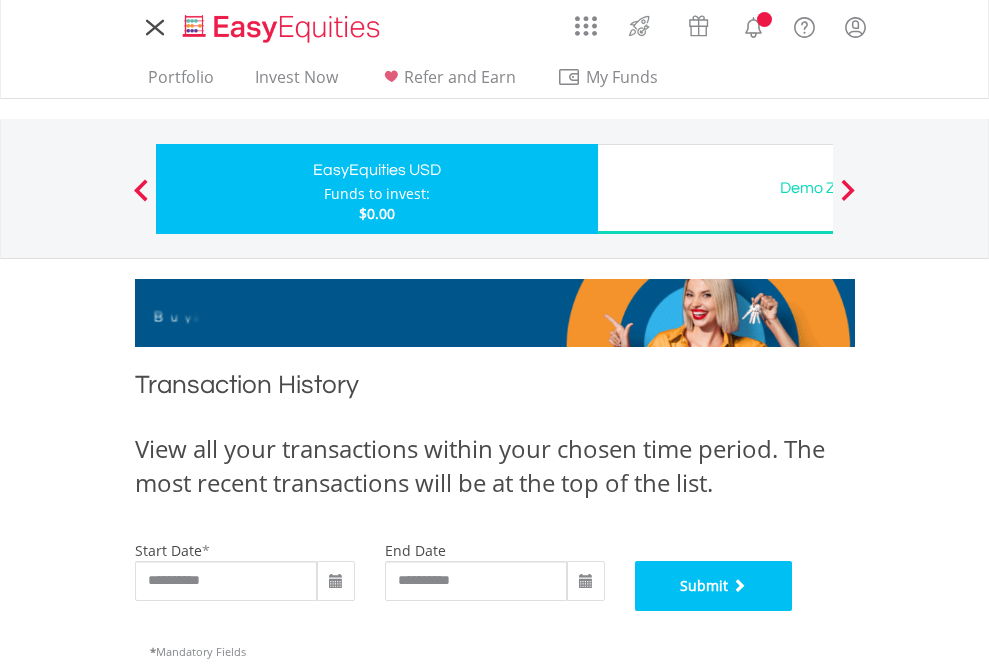 click on "Submit" at bounding box center (714, 586) 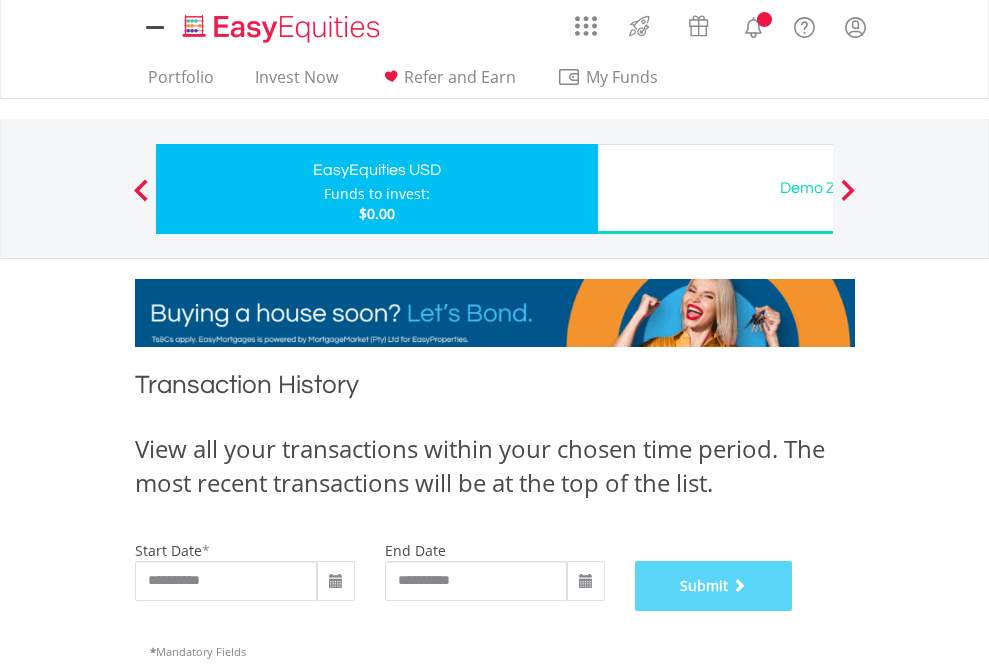 scroll, scrollTop: 811, scrollLeft: 0, axis: vertical 